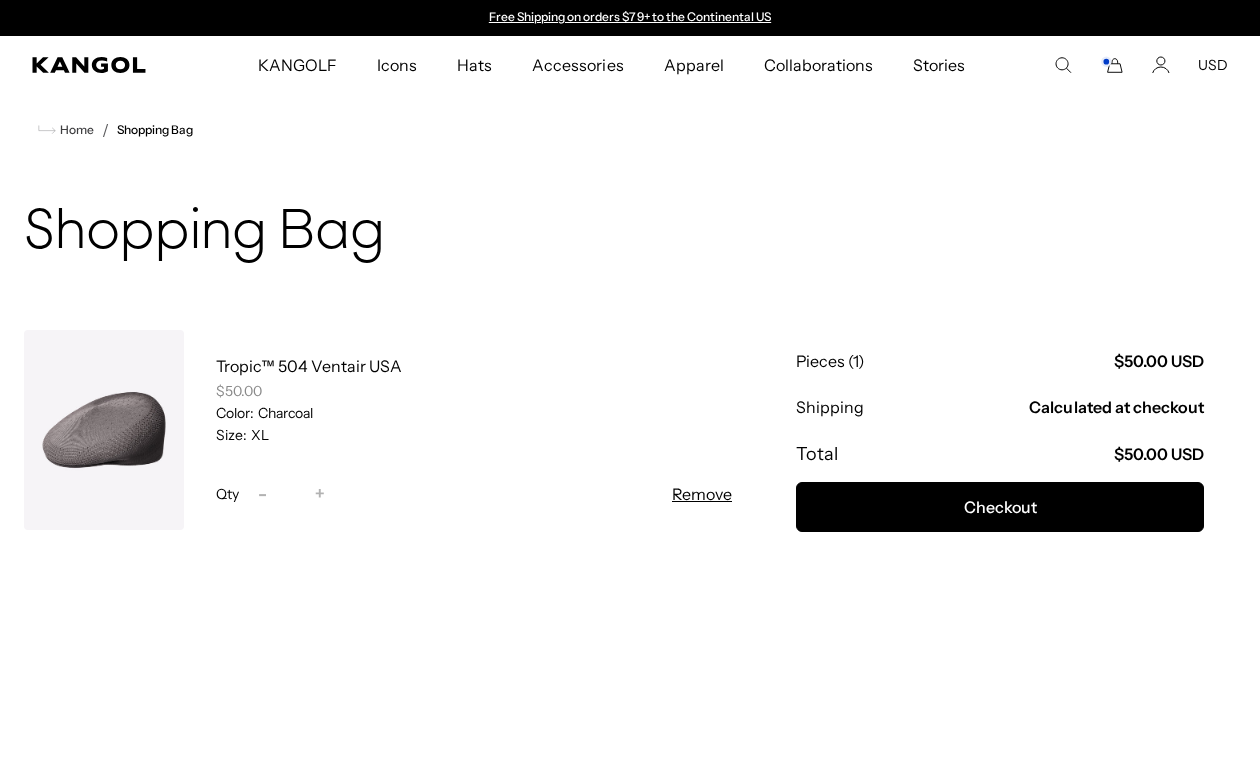 scroll, scrollTop: 0, scrollLeft: 0, axis: both 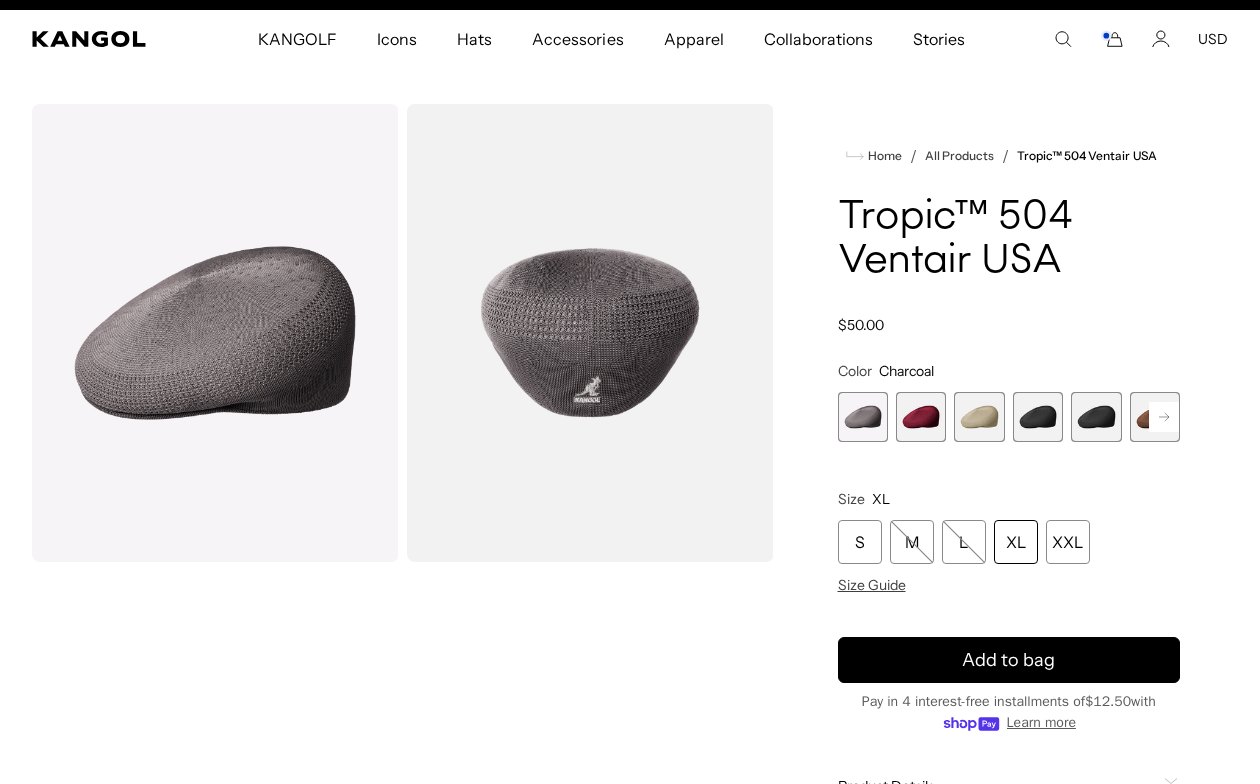 click 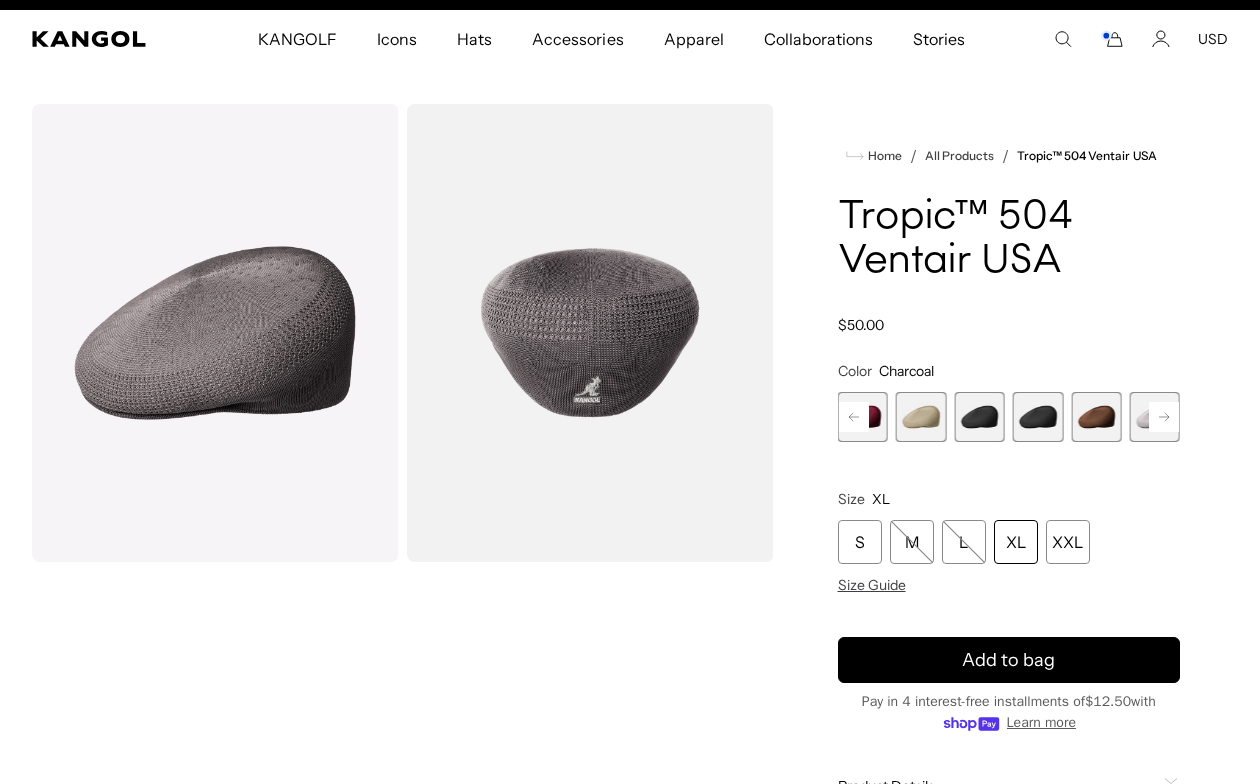 click at bounding box center (979, 417) 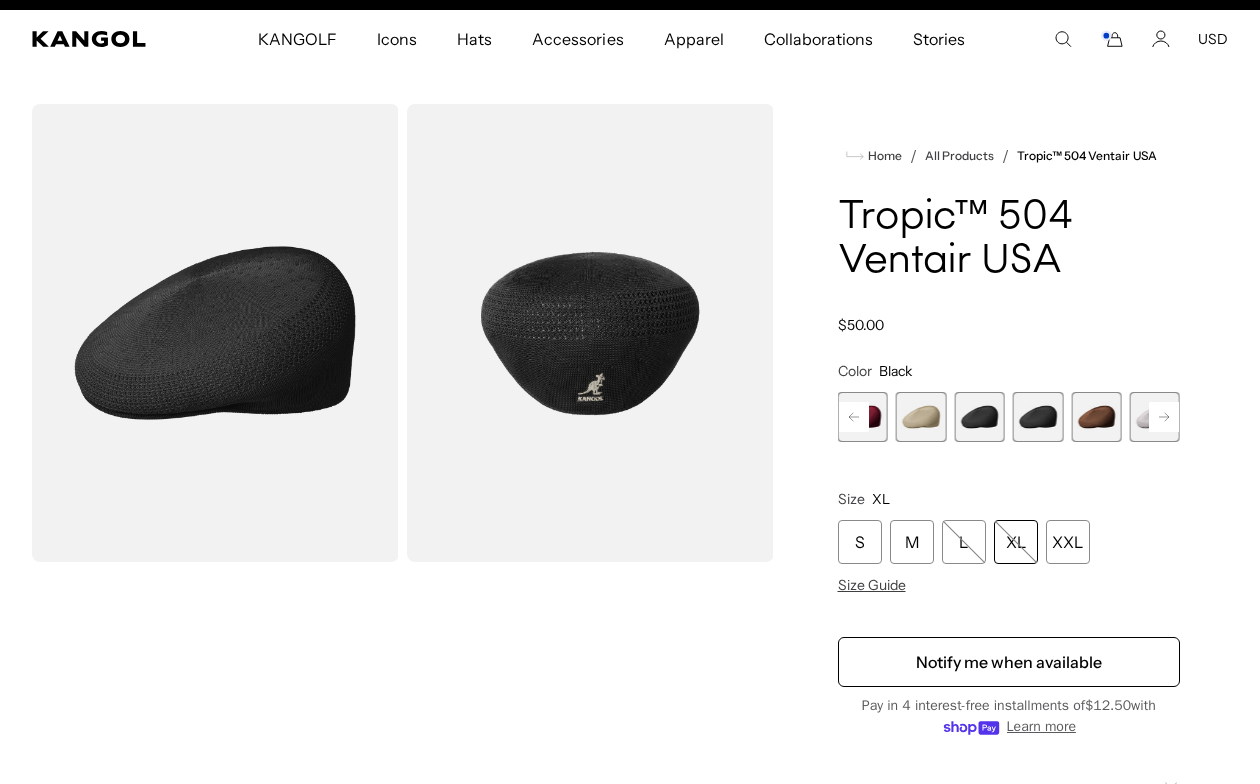 scroll, scrollTop: 0, scrollLeft: 0, axis: both 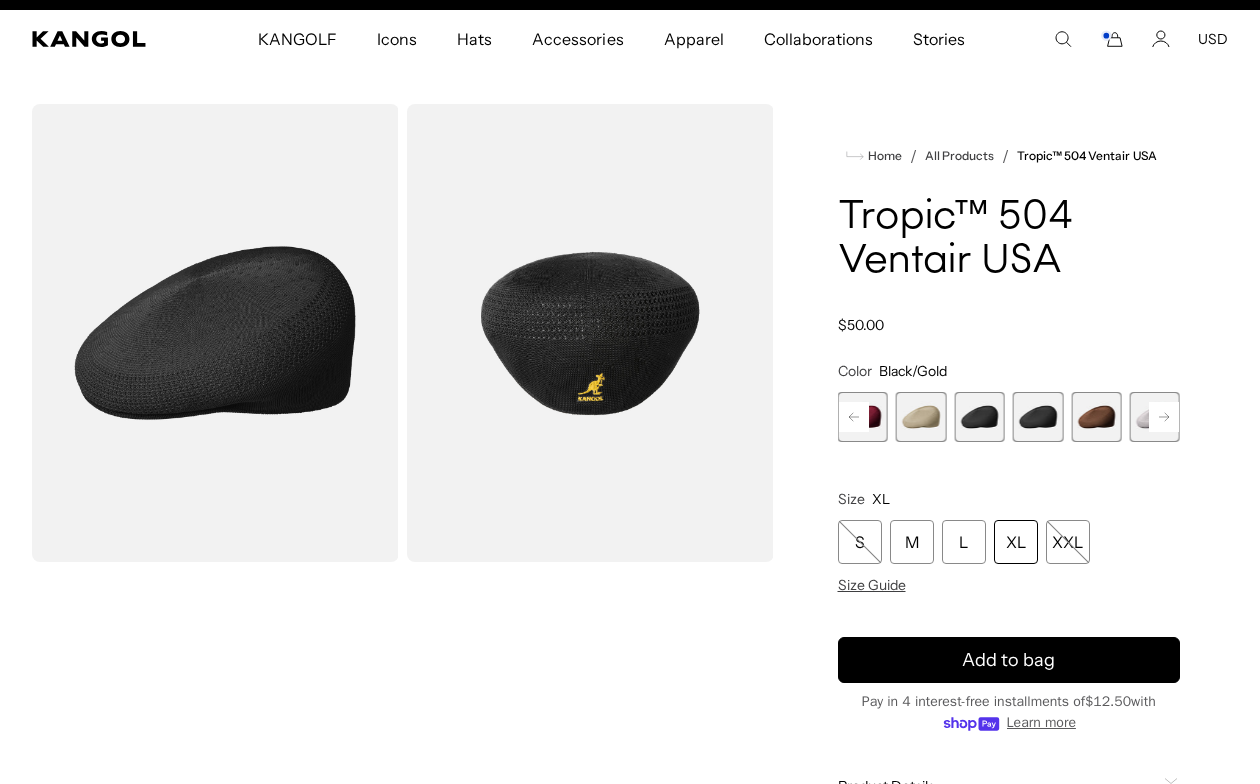 click on "XL" at bounding box center [1016, 542] 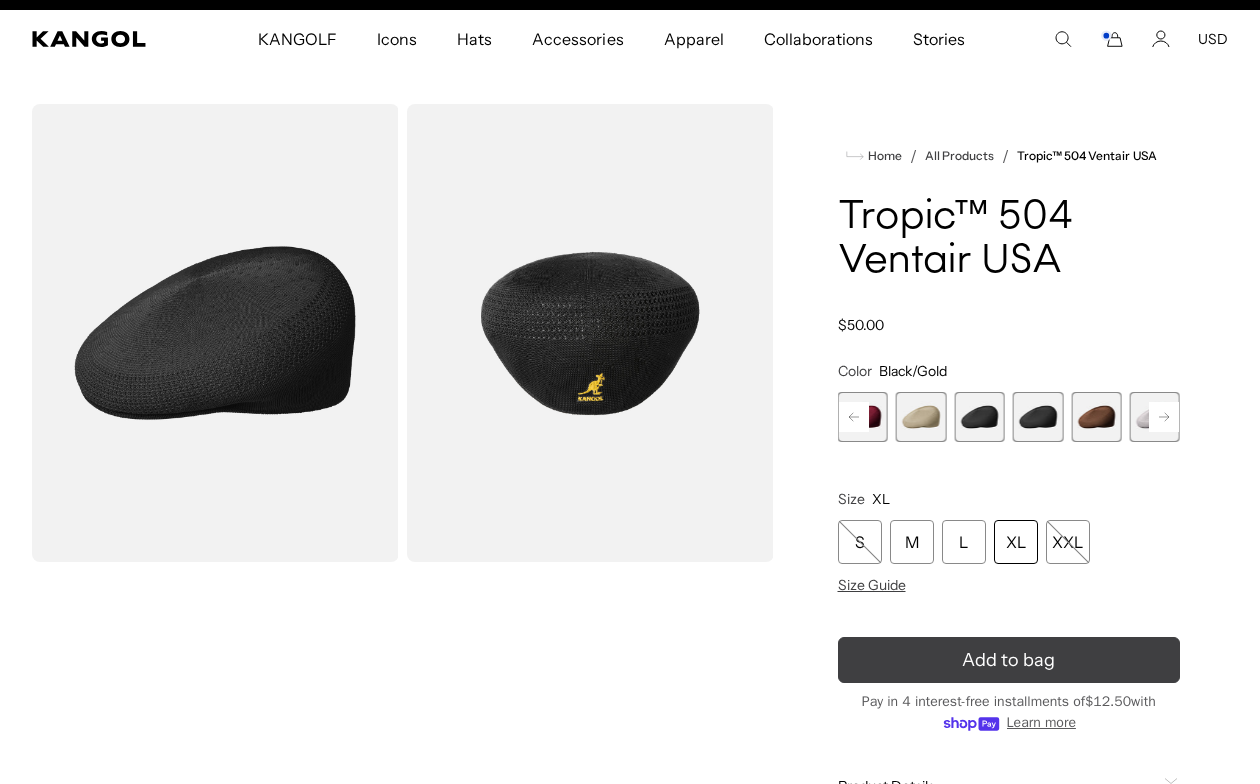scroll, scrollTop: 0, scrollLeft: 412, axis: horizontal 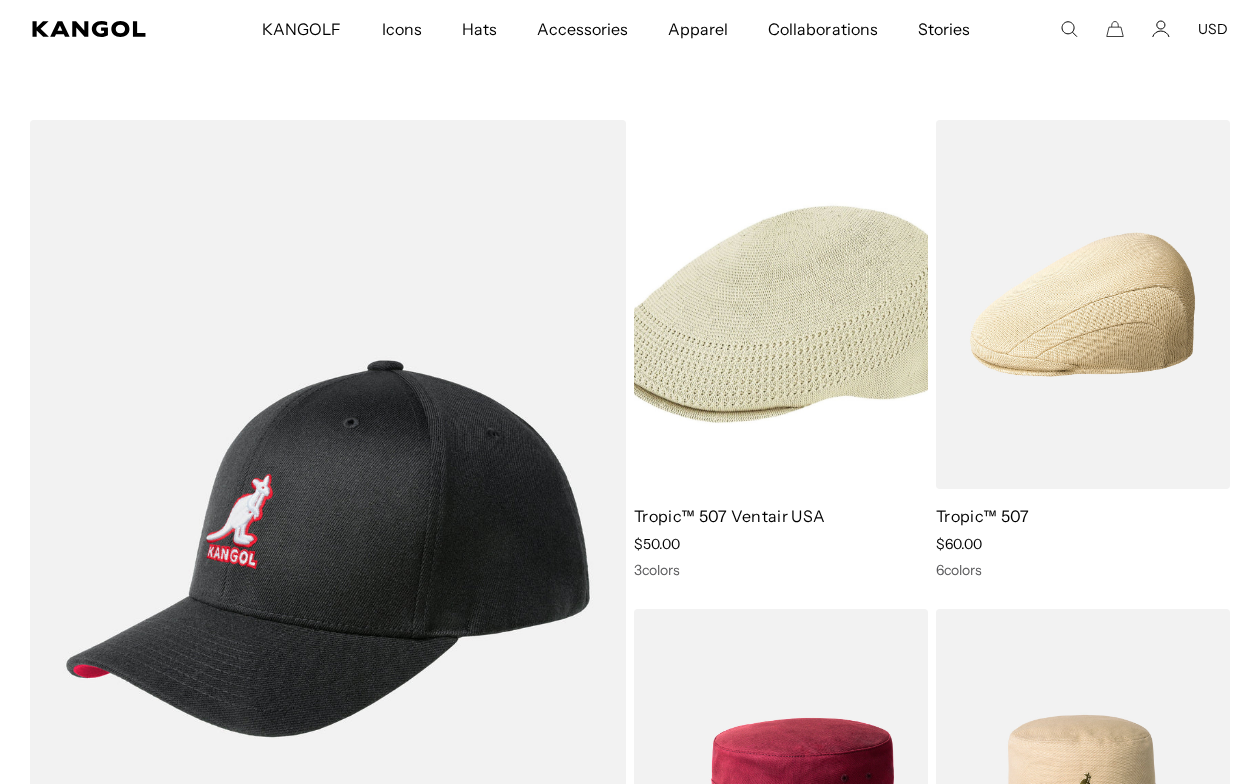 click at bounding box center [781, 304] 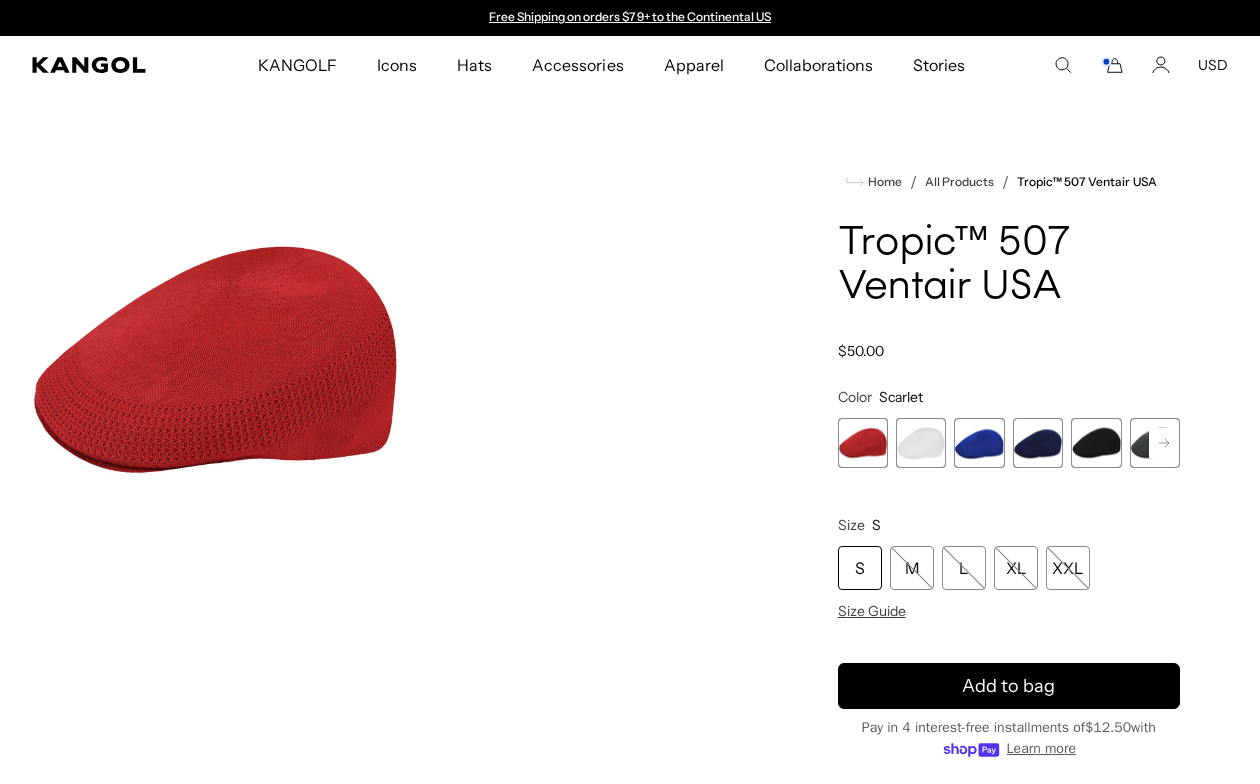 scroll, scrollTop: 0, scrollLeft: 0, axis: both 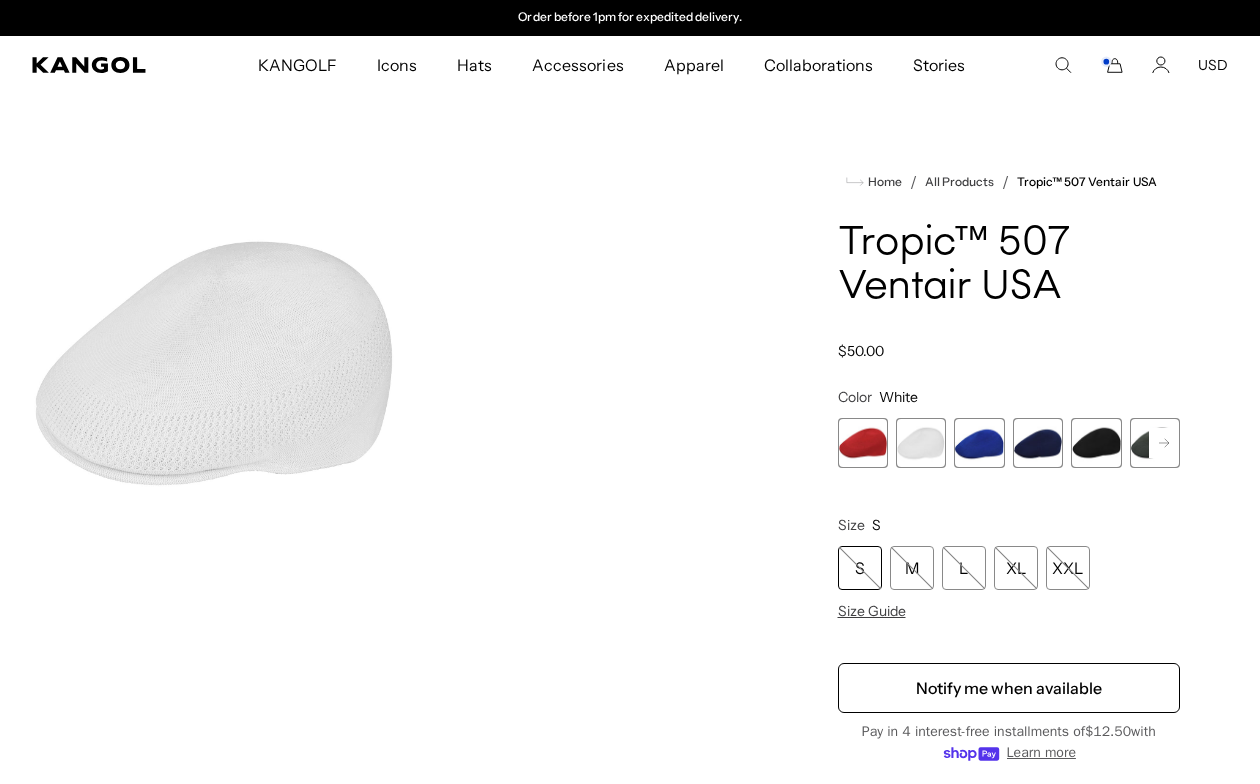 click at bounding box center [979, 443] 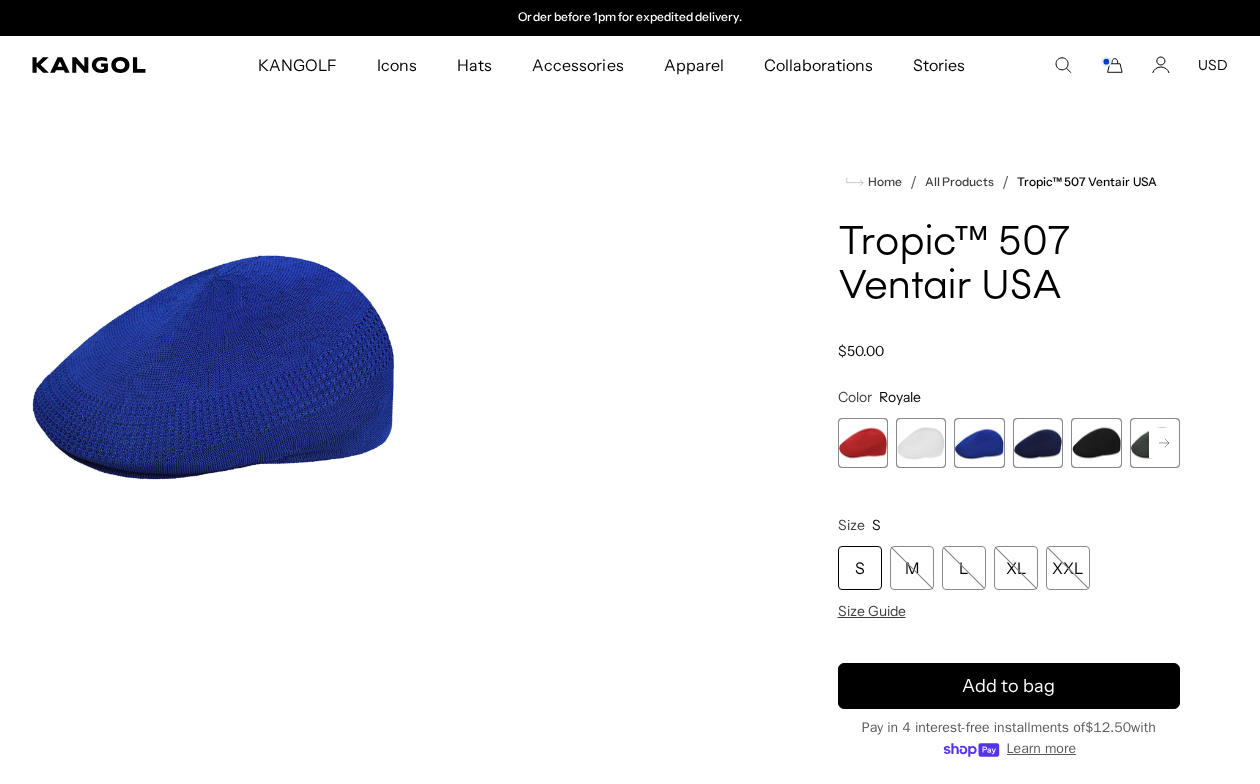 click at bounding box center (1038, 443) 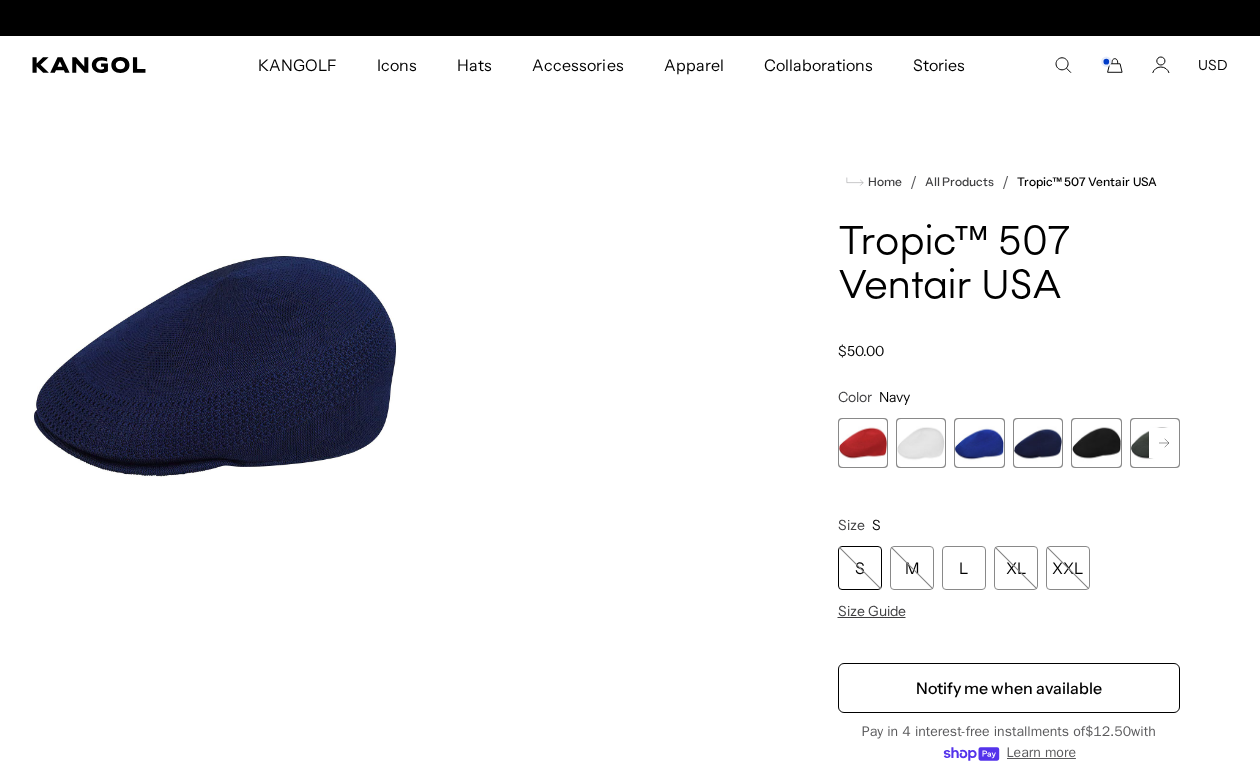 scroll, scrollTop: 0, scrollLeft: 0, axis: both 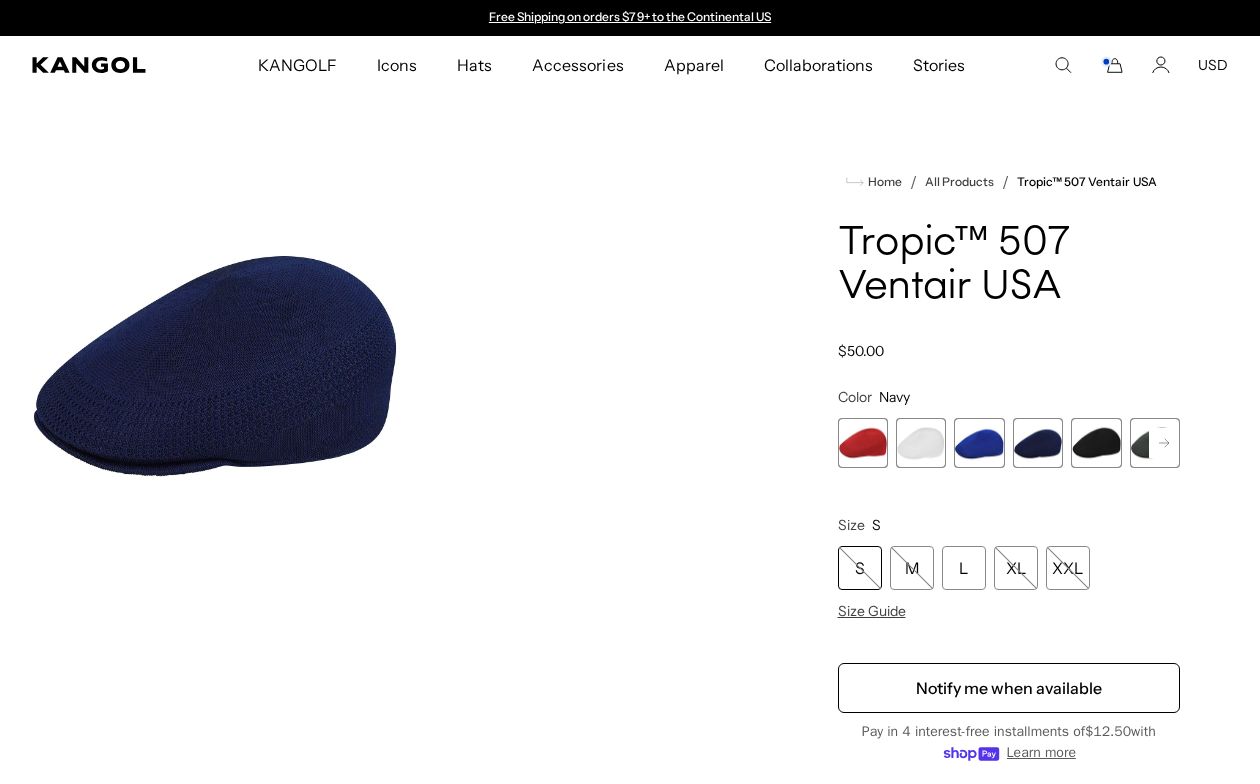 click at bounding box center [1096, 443] 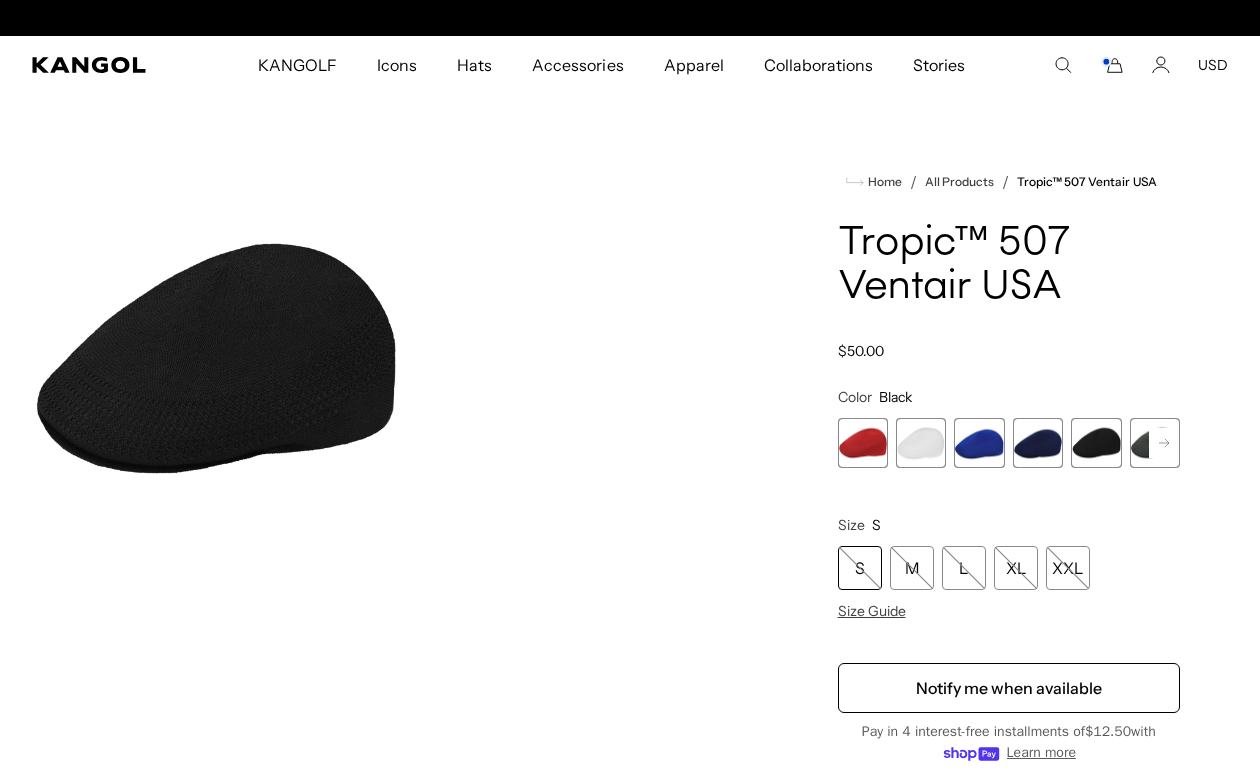 scroll, scrollTop: 0, scrollLeft: 412, axis: horizontal 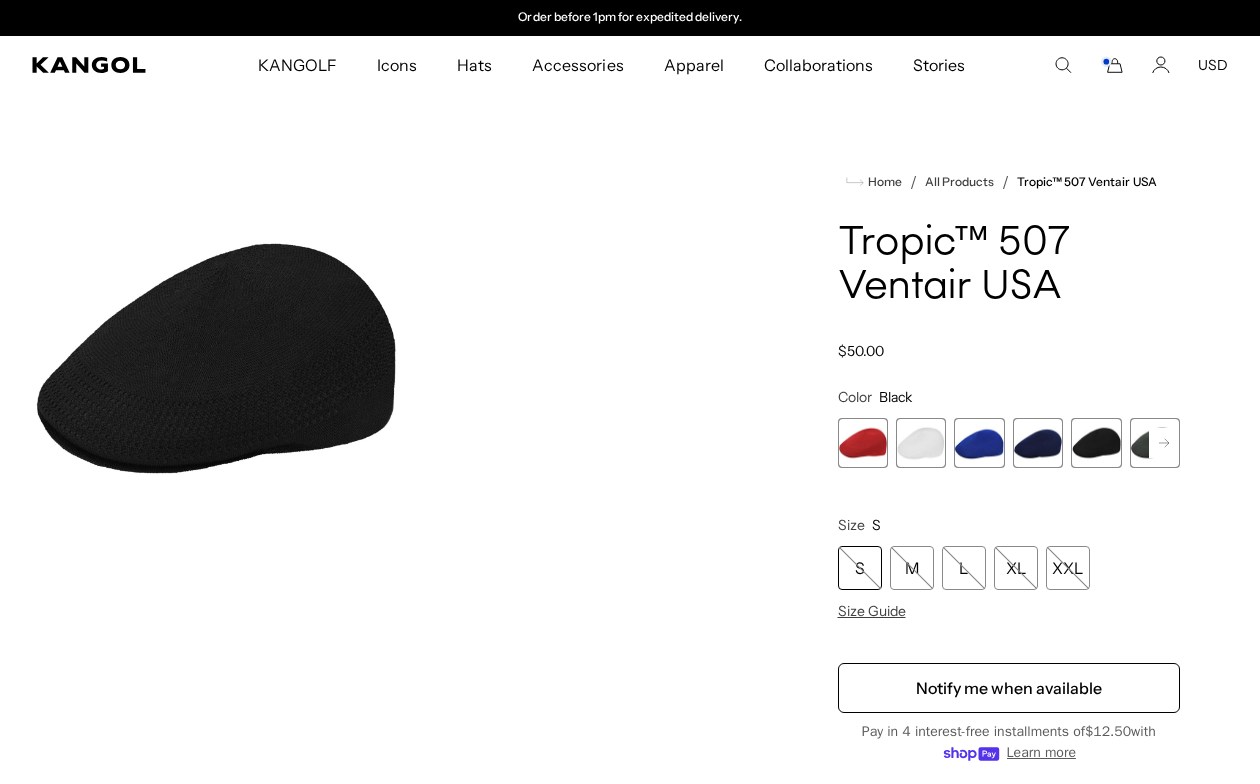 click 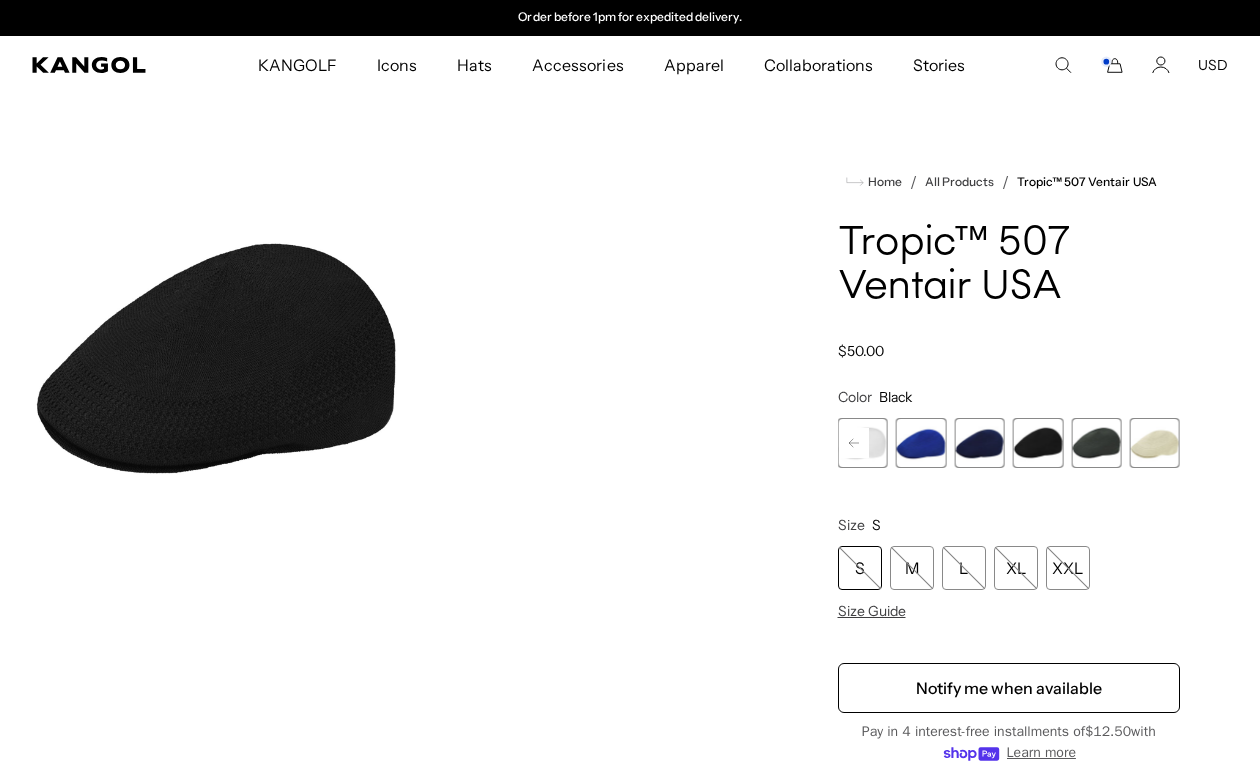 drag, startPoint x: 1102, startPoint y: 447, endPoint x: 1114, endPoint y: 447, distance: 12 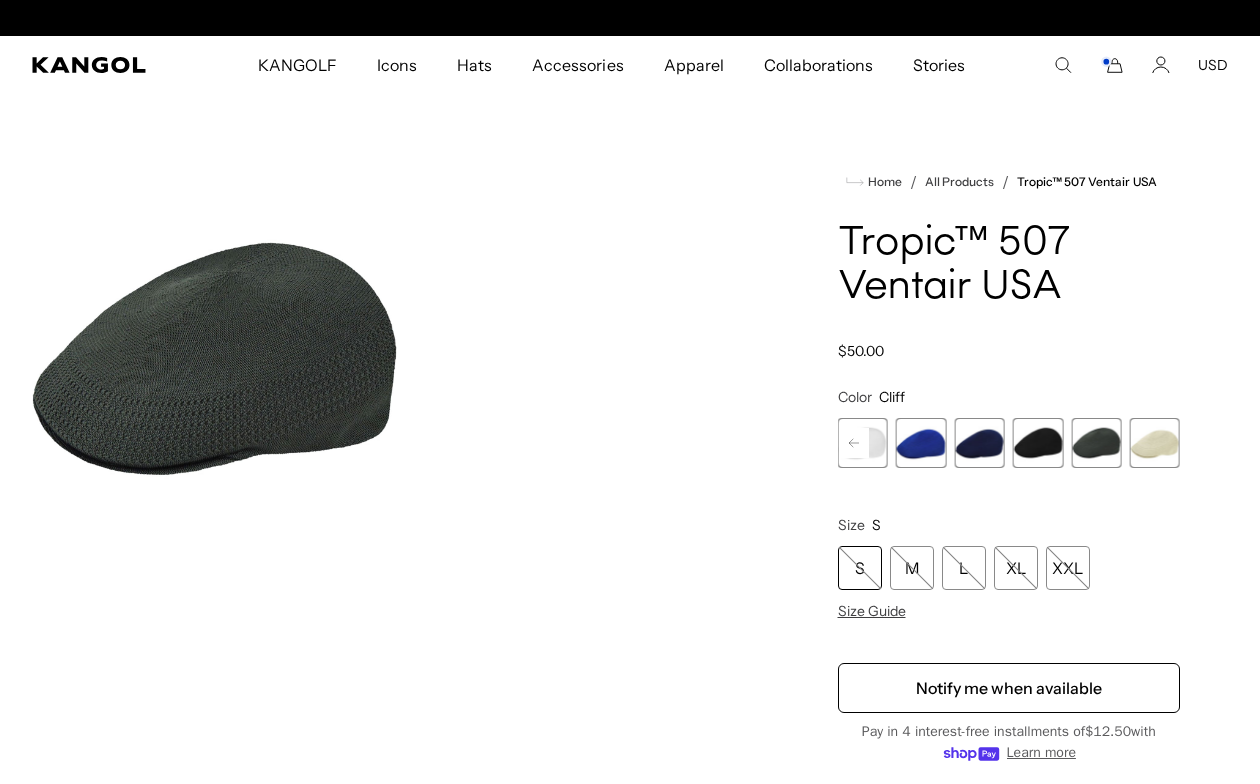 scroll, scrollTop: 0, scrollLeft: 0, axis: both 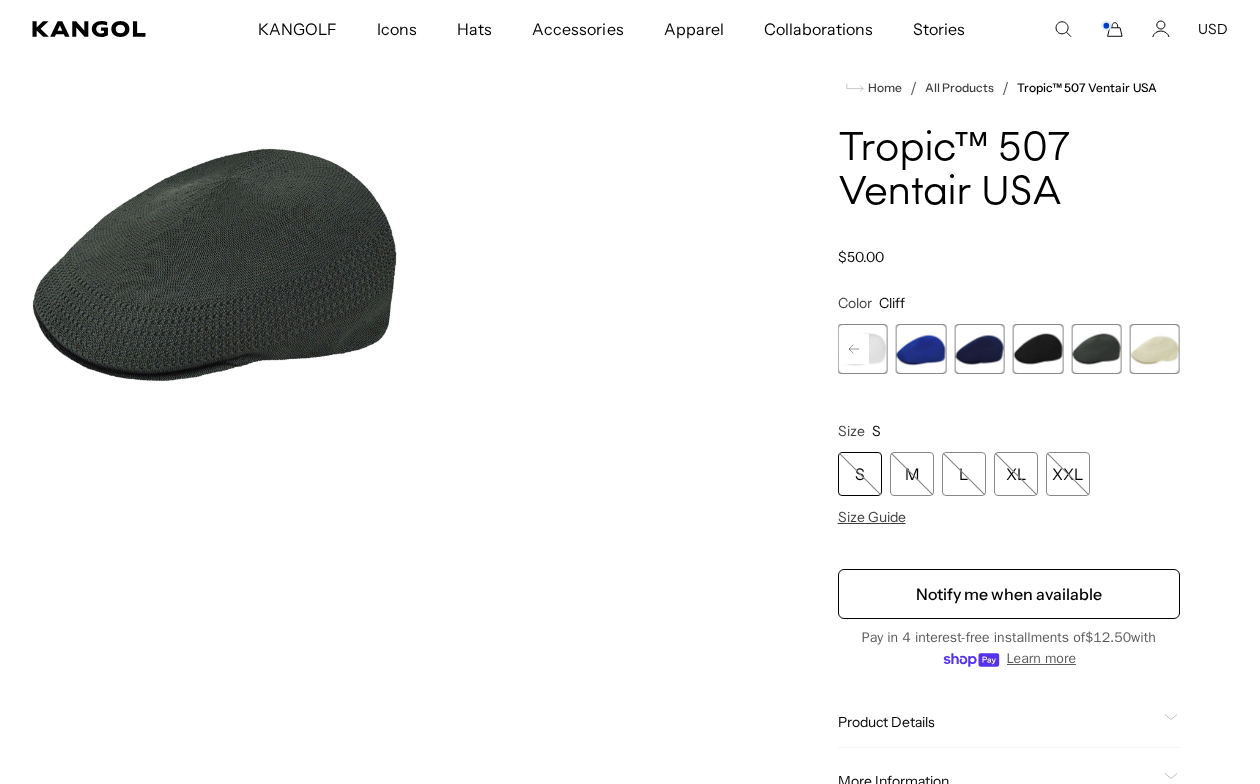 click at bounding box center (1155, 349) 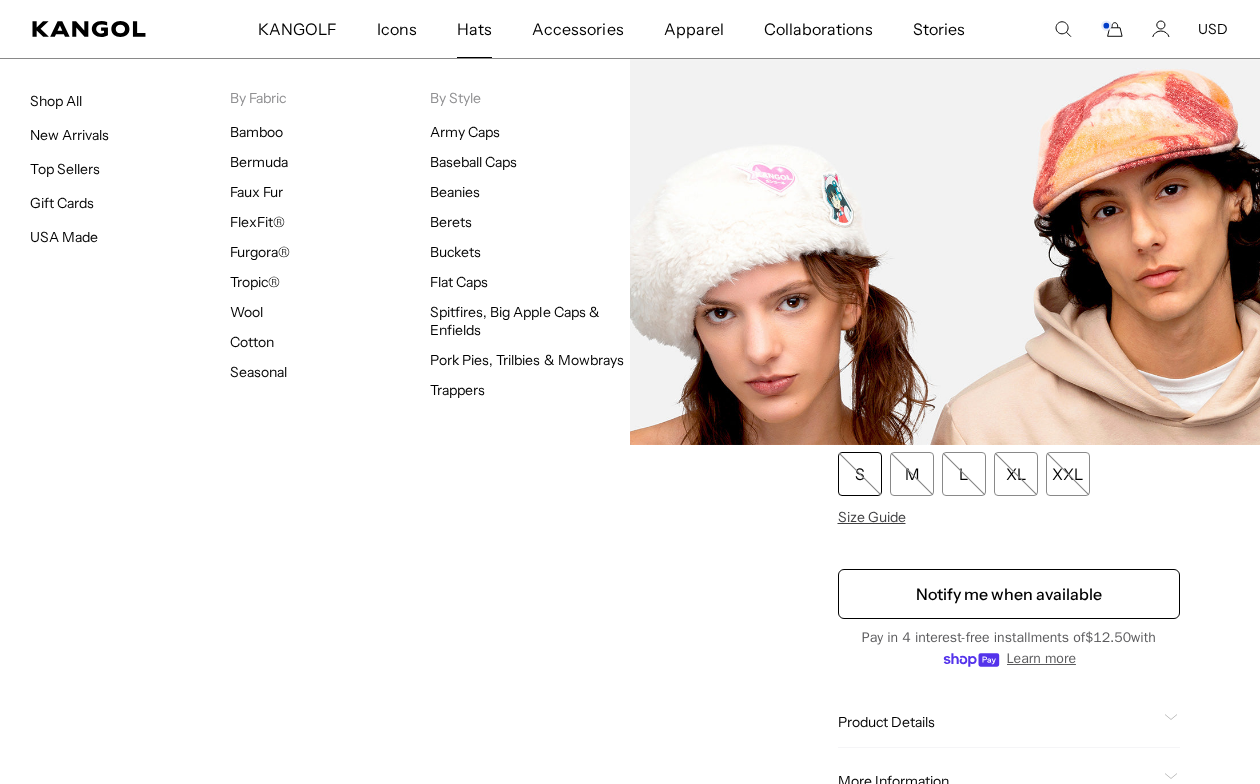 scroll, scrollTop: 0, scrollLeft: 412, axis: horizontal 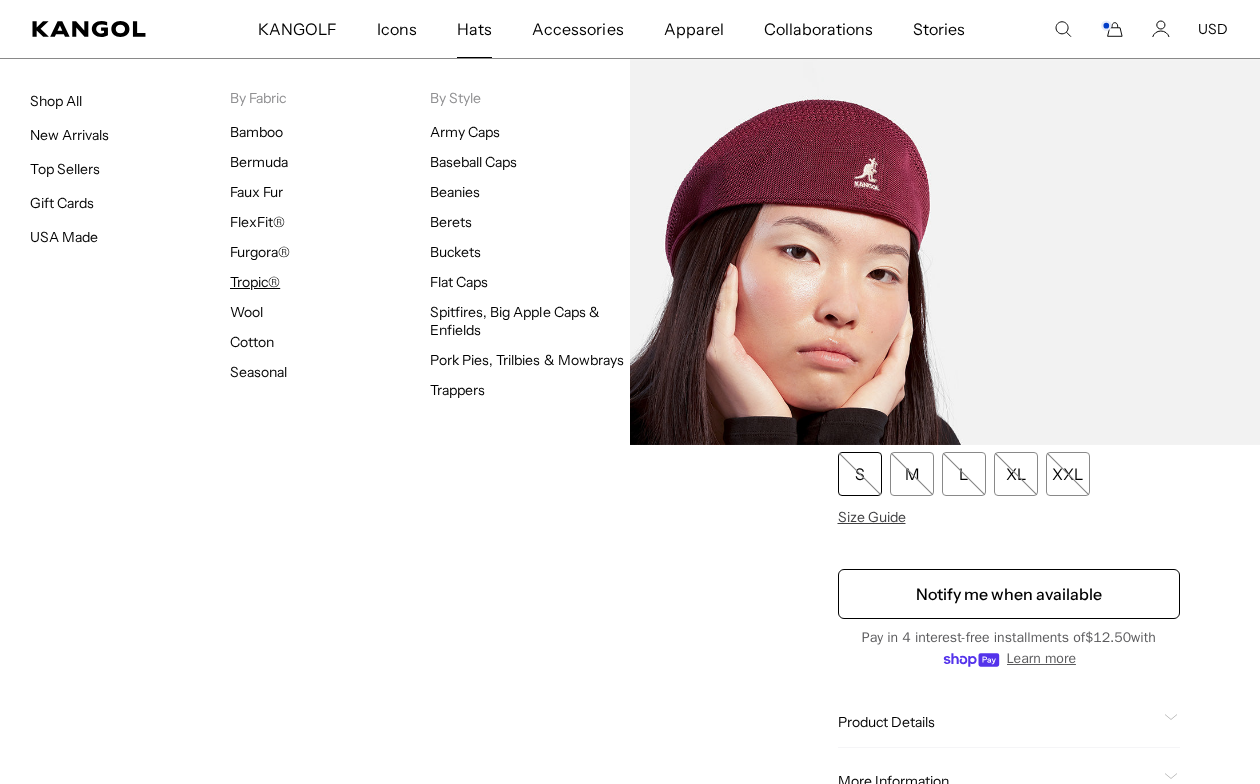 click on "Tropic®" at bounding box center [255, 282] 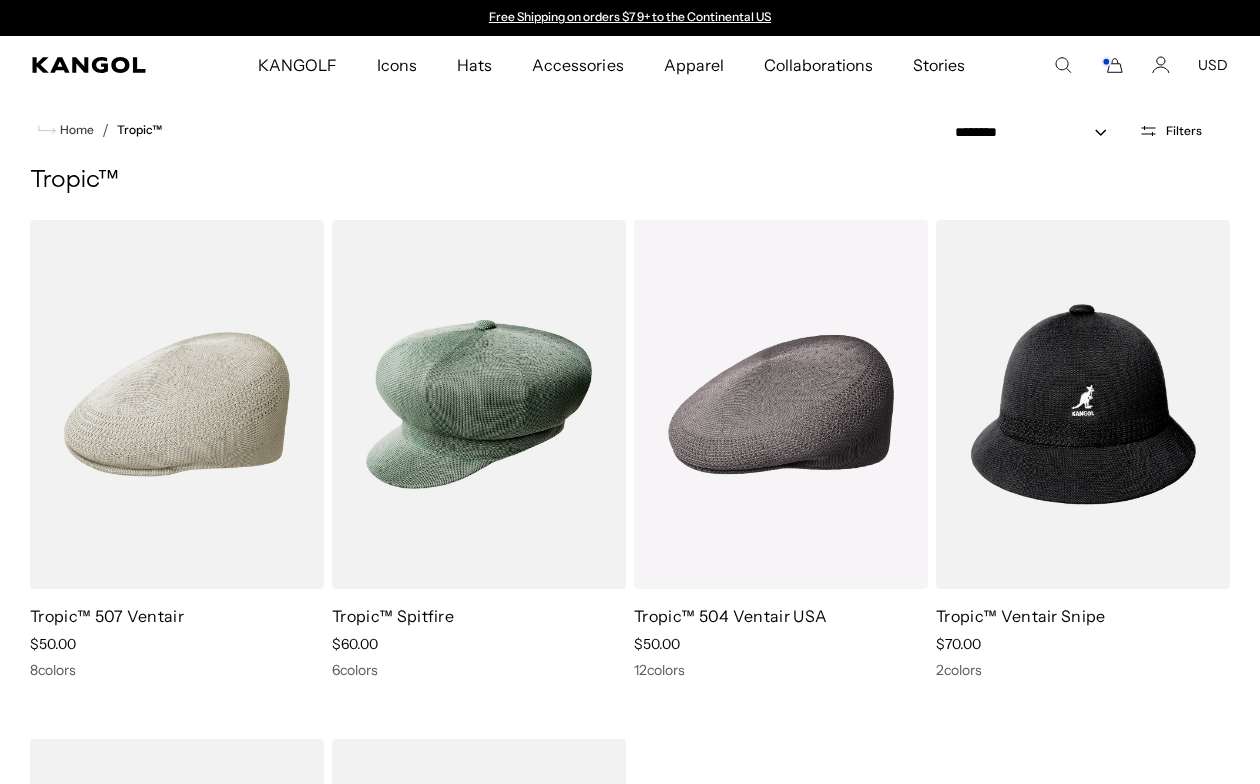 scroll, scrollTop: 0, scrollLeft: 0, axis: both 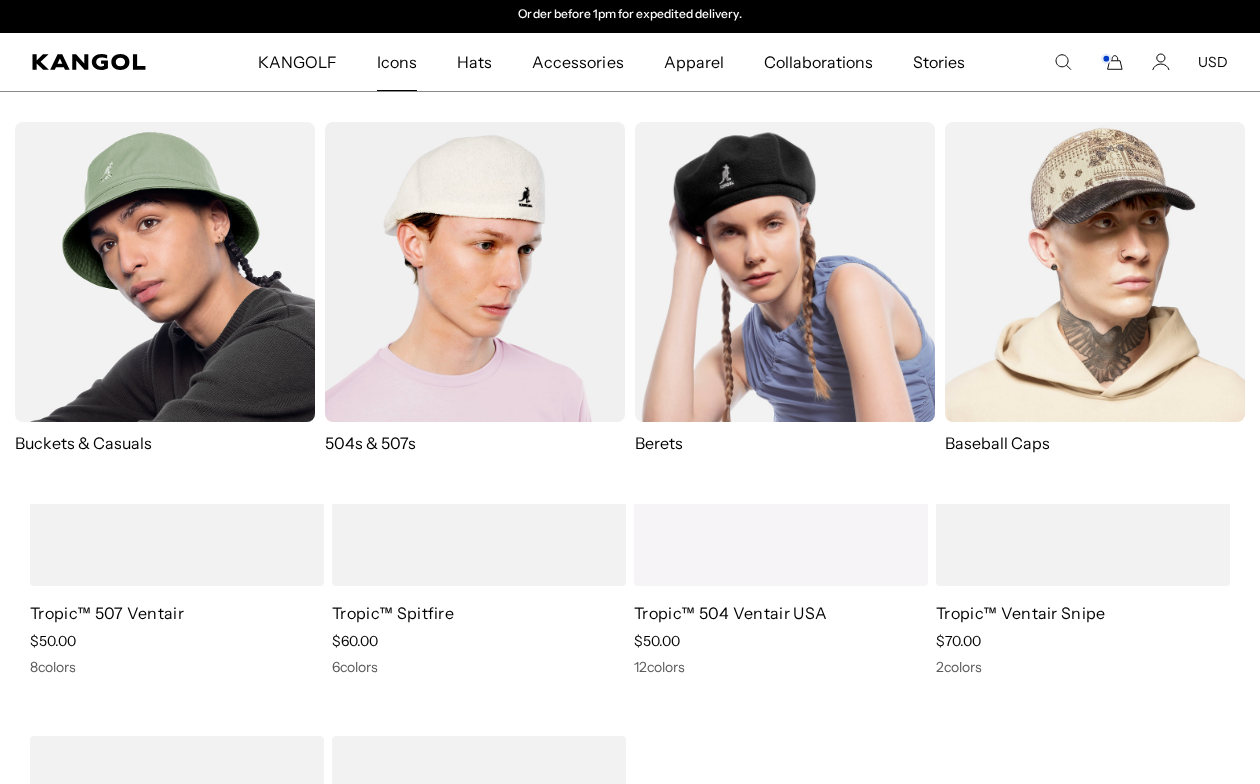 click on "Icons" at bounding box center [397, 62] 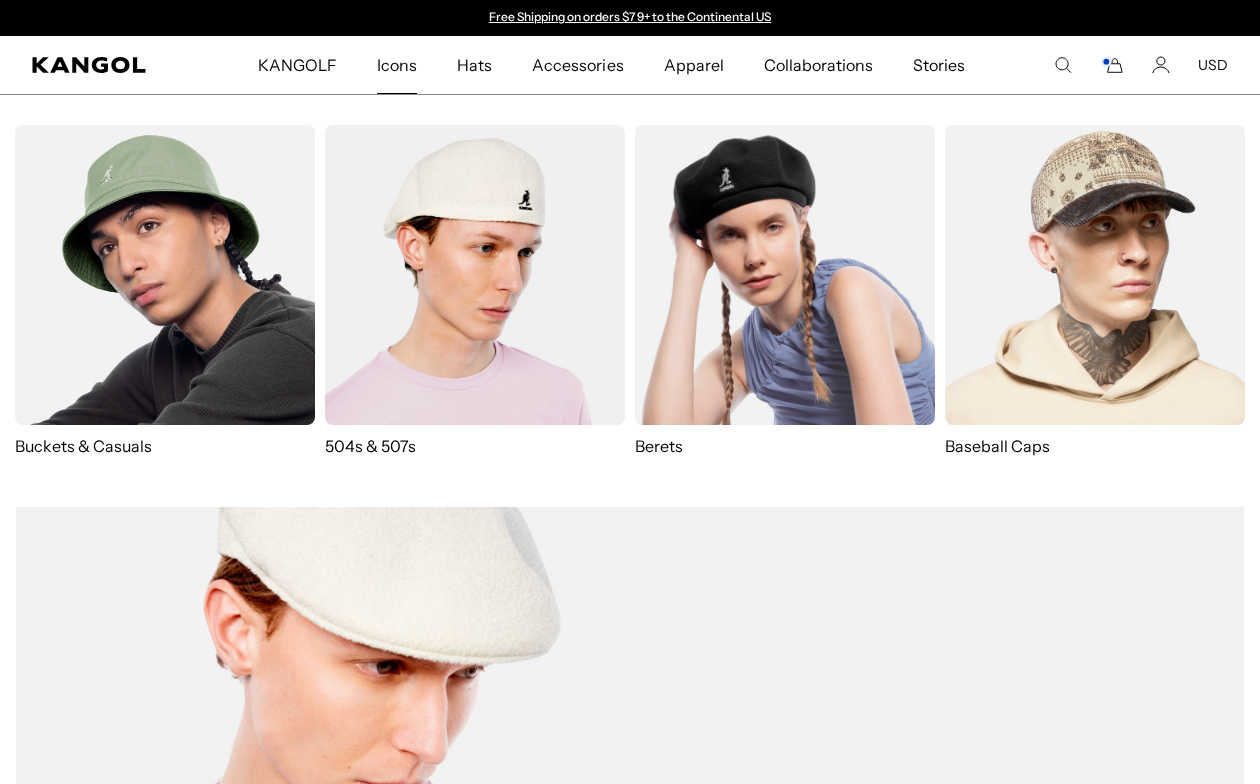 scroll, scrollTop: 0, scrollLeft: 0, axis: both 